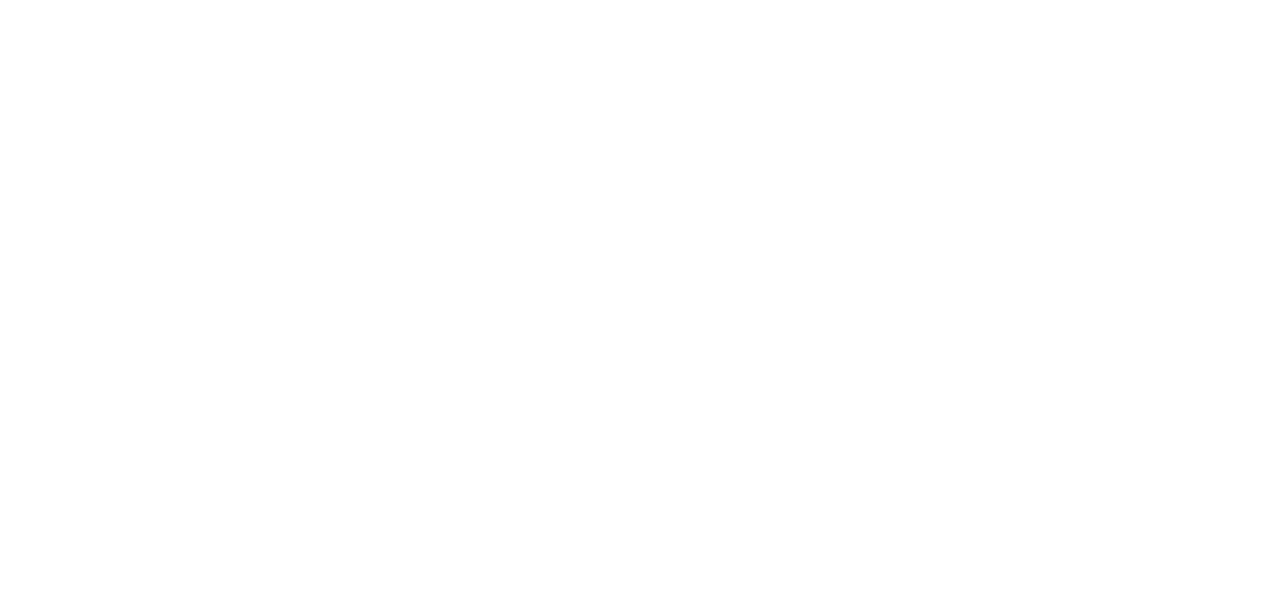 scroll, scrollTop: 0, scrollLeft: 0, axis: both 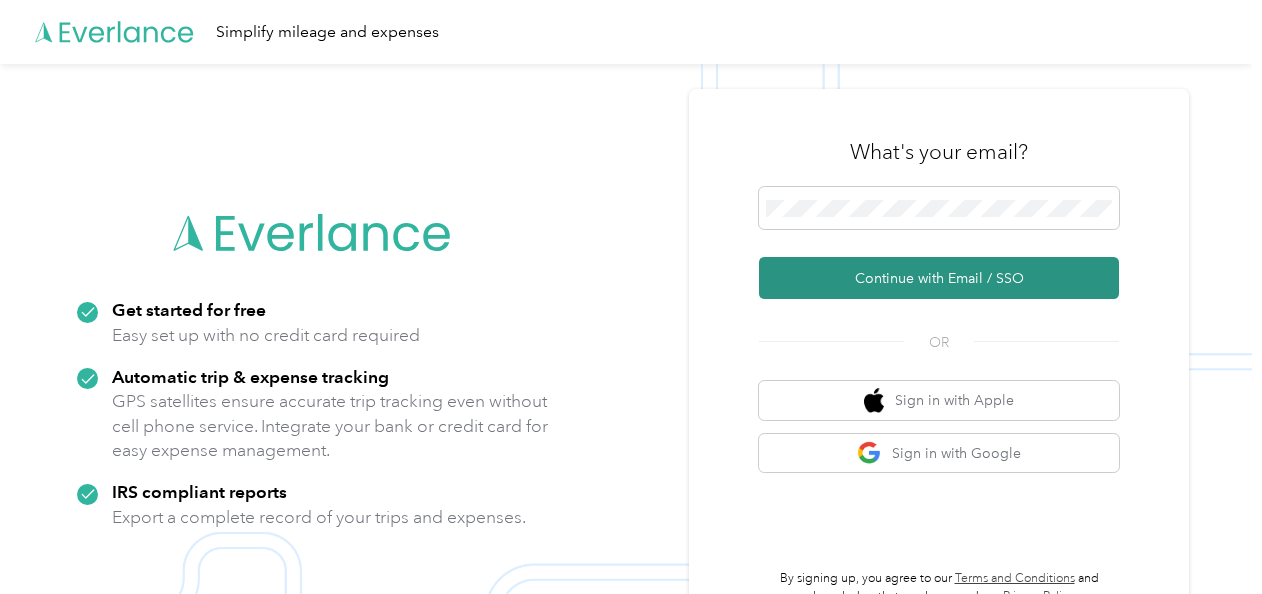 click on "Continue with Email / SSO" at bounding box center (939, 278) 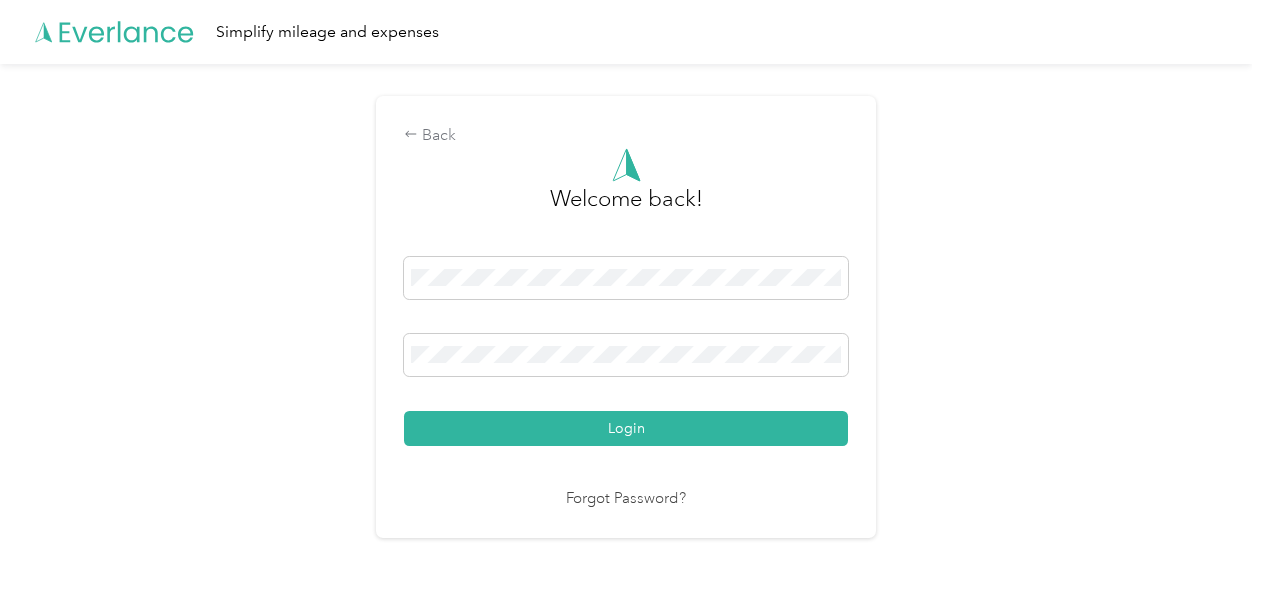 click on "Login" at bounding box center [626, 428] 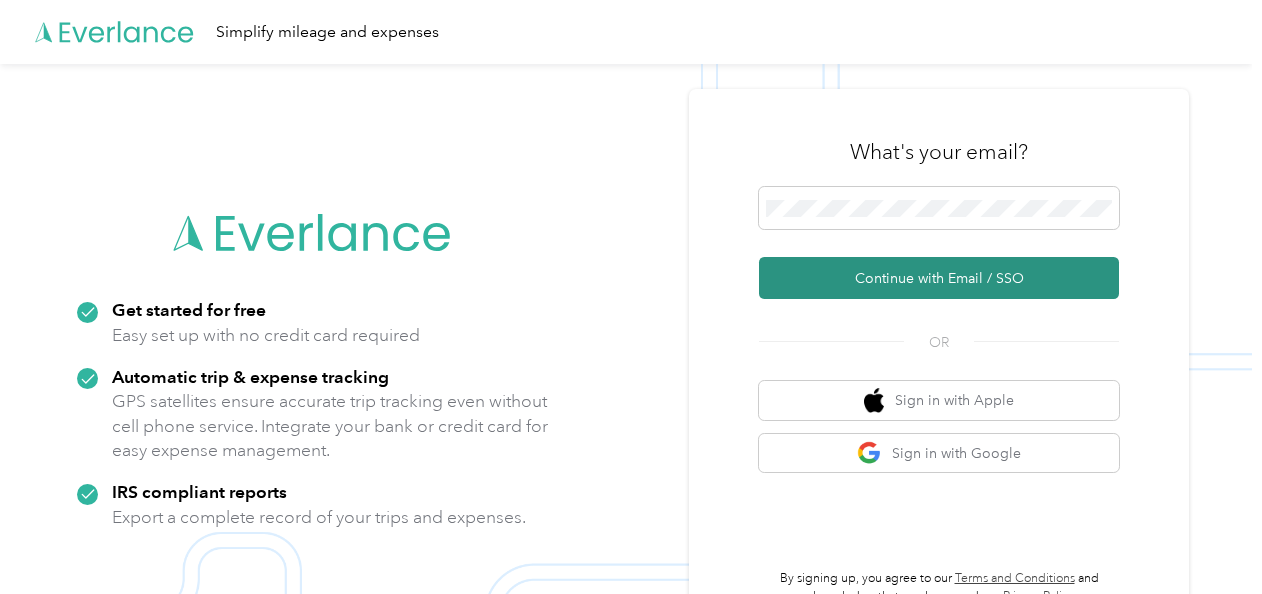 click on "Continue with Email / SSO" at bounding box center (939, 278) 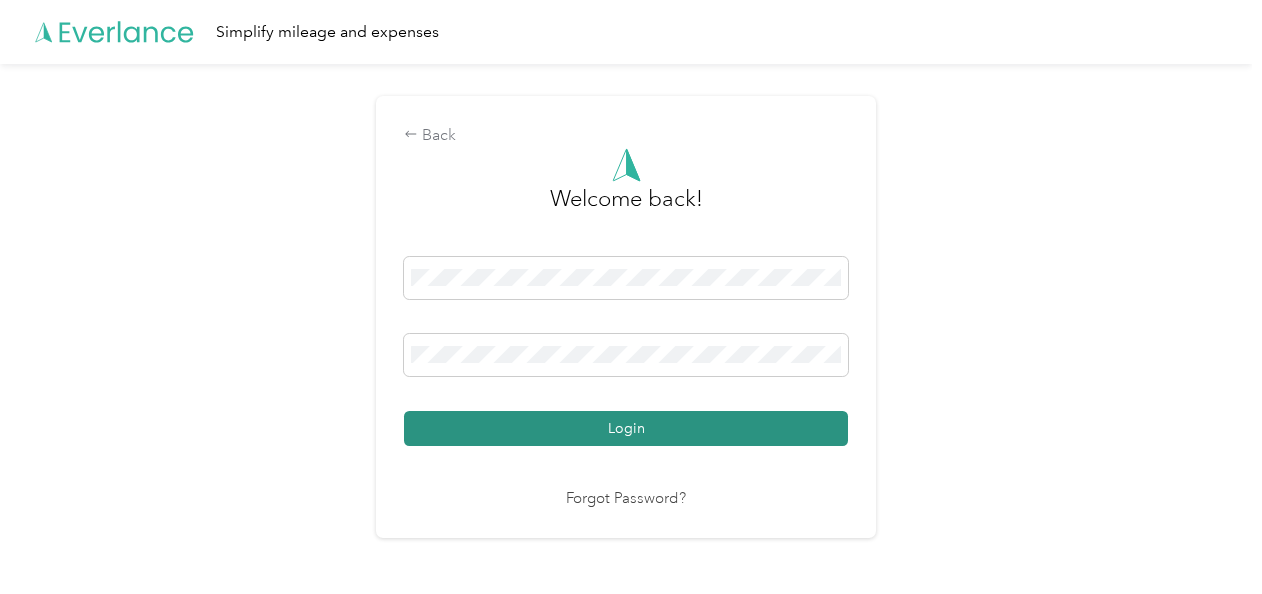 click on "Login" at bounding box center [626, 428] 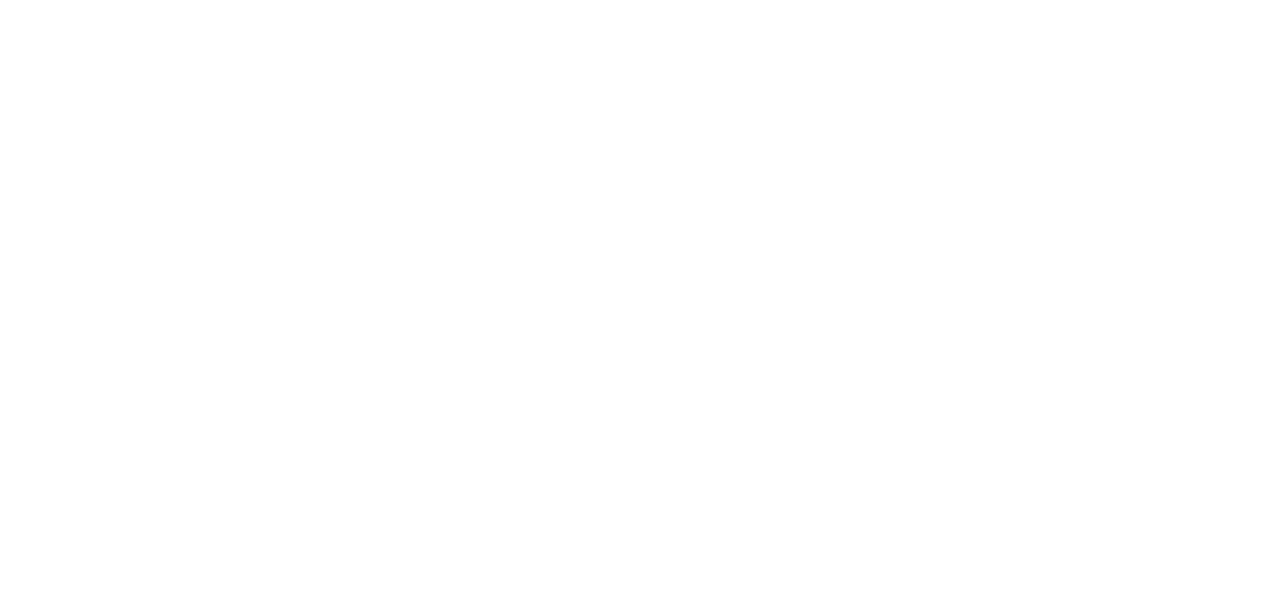 scroll, scrollTop: 0, scrollLeft: 0, axis: both 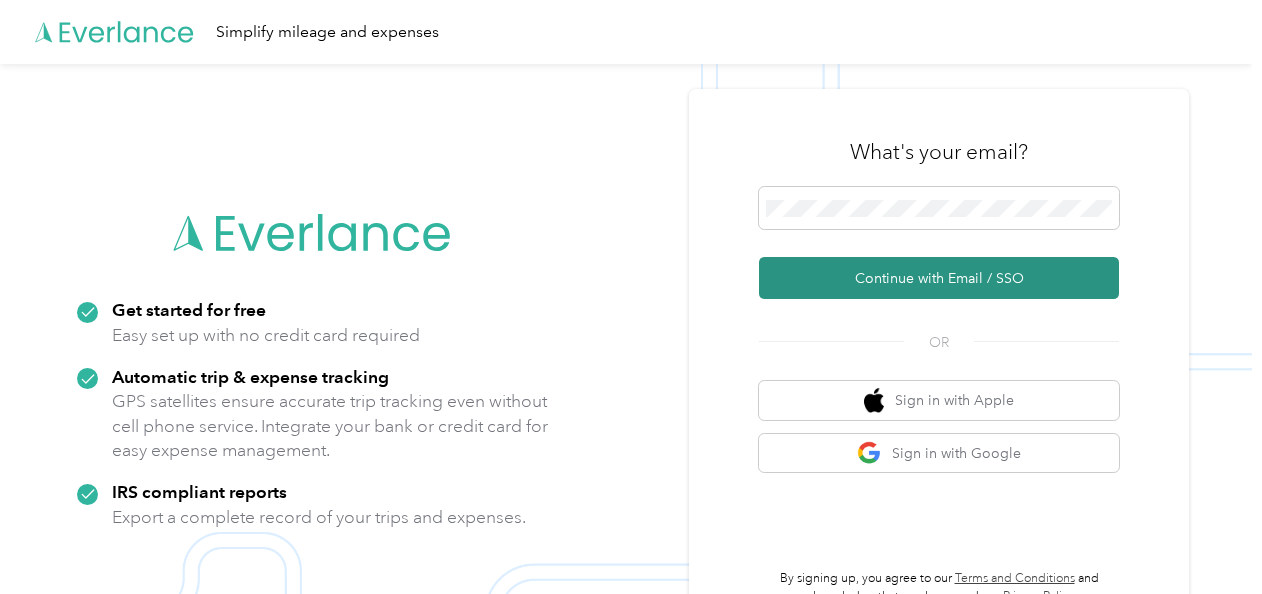 click on "Continue with Email / SSO" at bounding box center [939, 278] 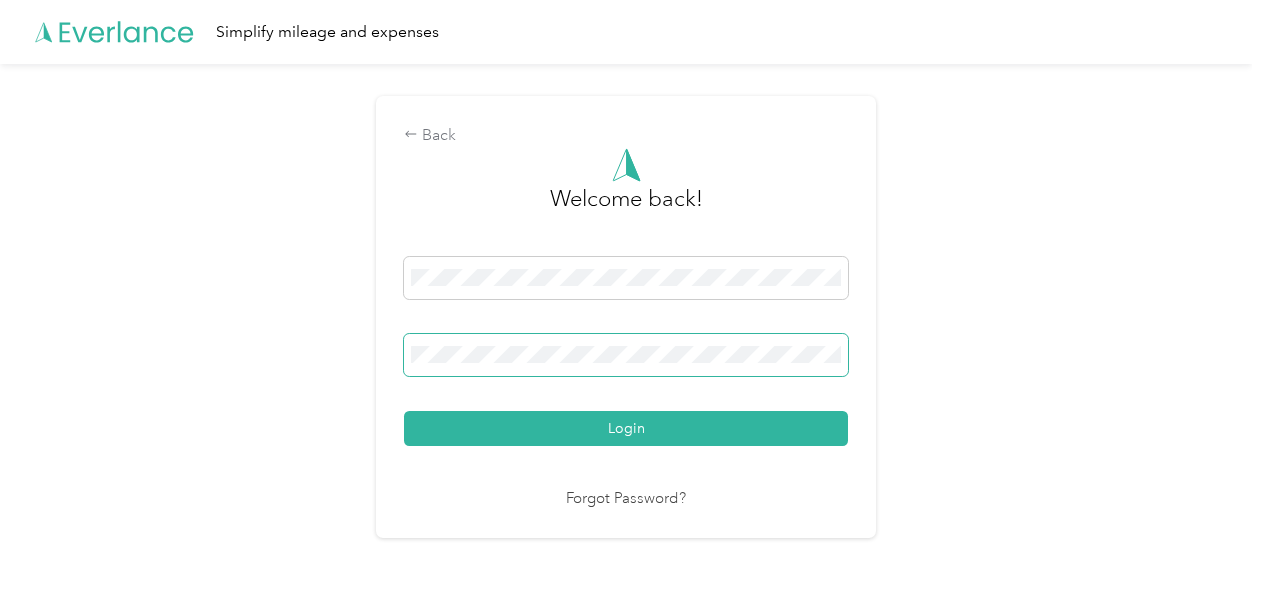 drag, startPoint x: 548, startPoint y: 342, endPoint x: 382, endPoint y: 372, distance: 168.68906 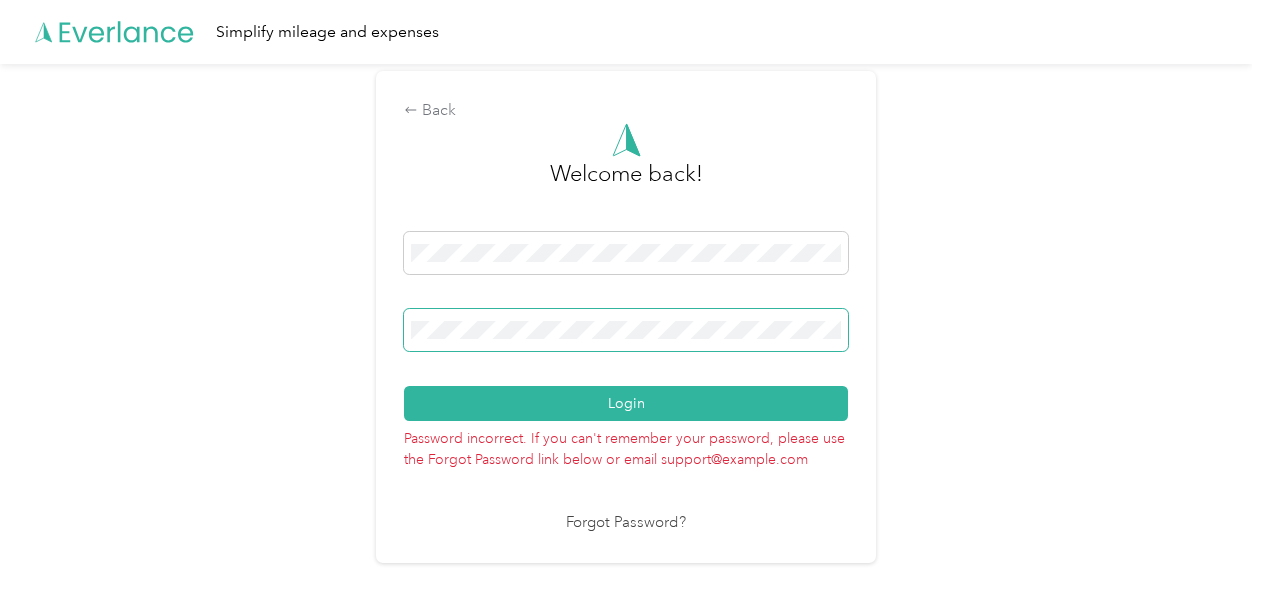click on "Back Welcome back! Login Password incorrect. If you can't remember your password, please use the Forgot Password link below or email support@everlance.com Forgot Password?" at bounding box center (626, 316) 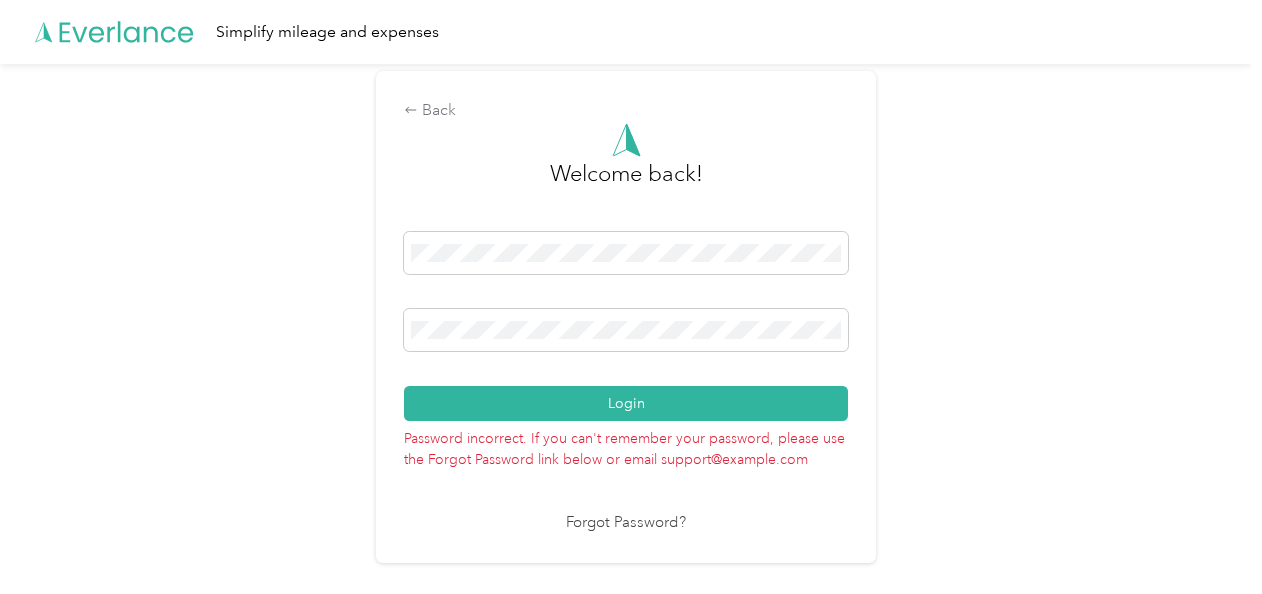 click on "Forgot Password?" at bounding box center (626, 523) 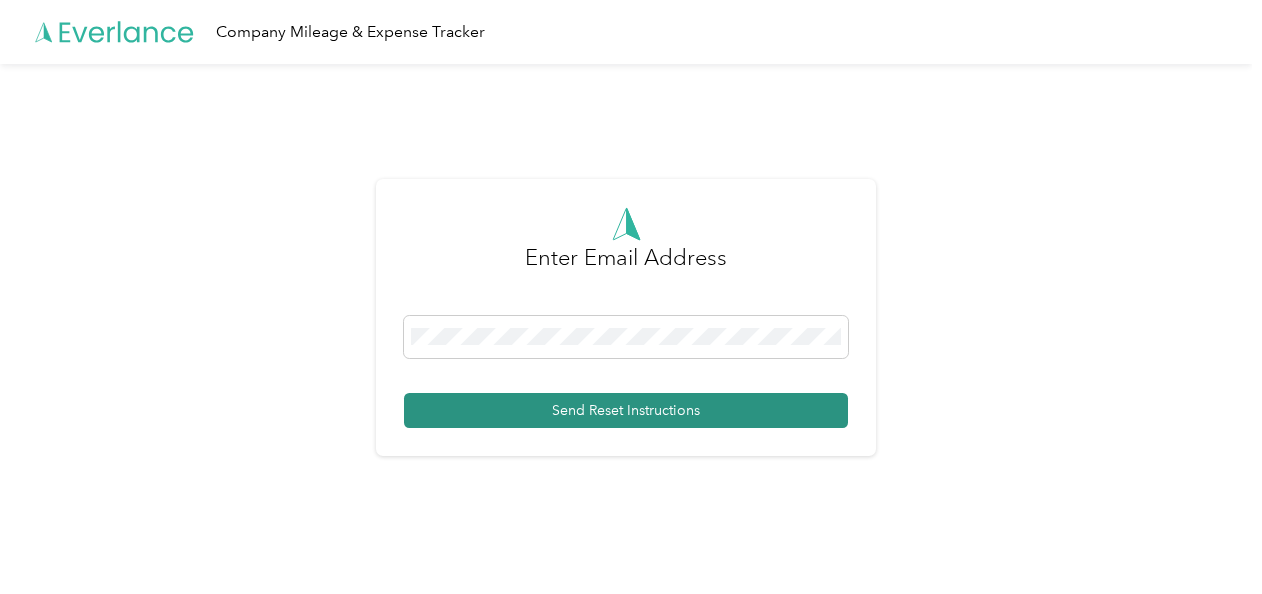 click on "Send Reset Instructions" at bounding box center (626, 410) 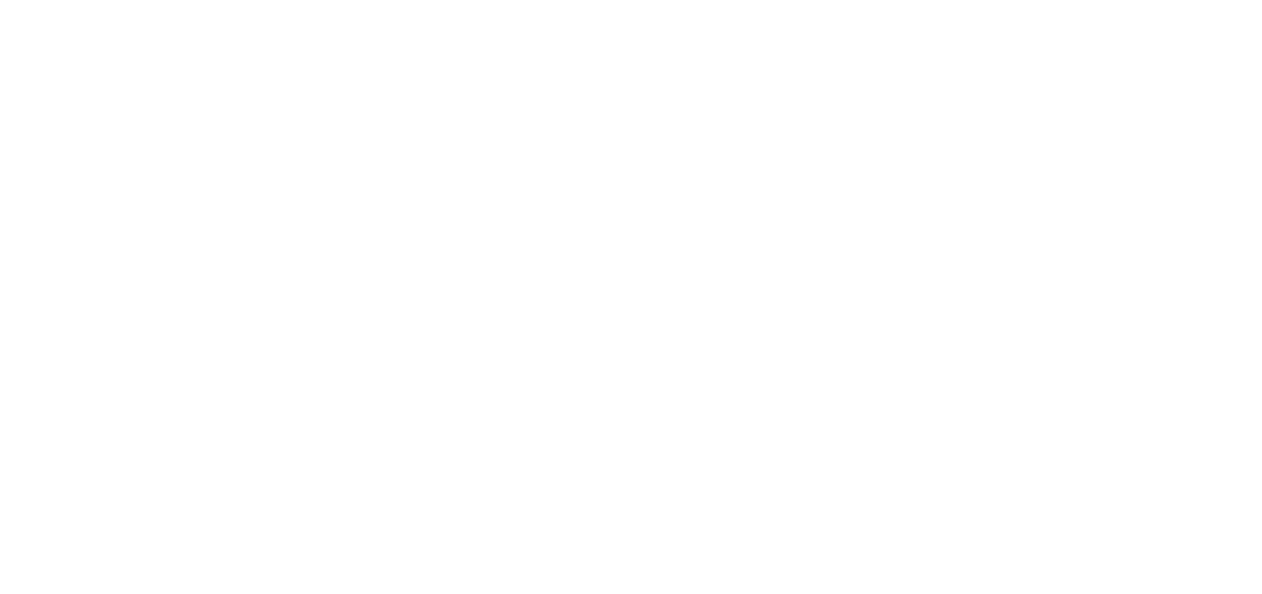 scroll, scrollTop: 0, scrollLeft: 0, axis: both 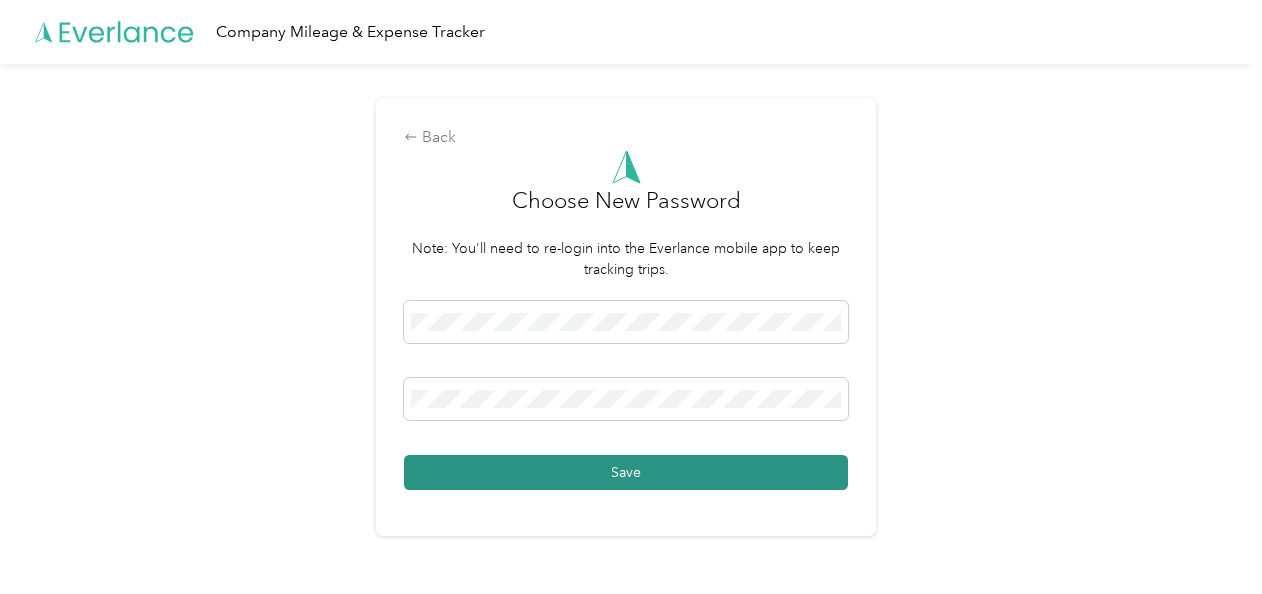 click on "Save" at bounding box center (626, 472) 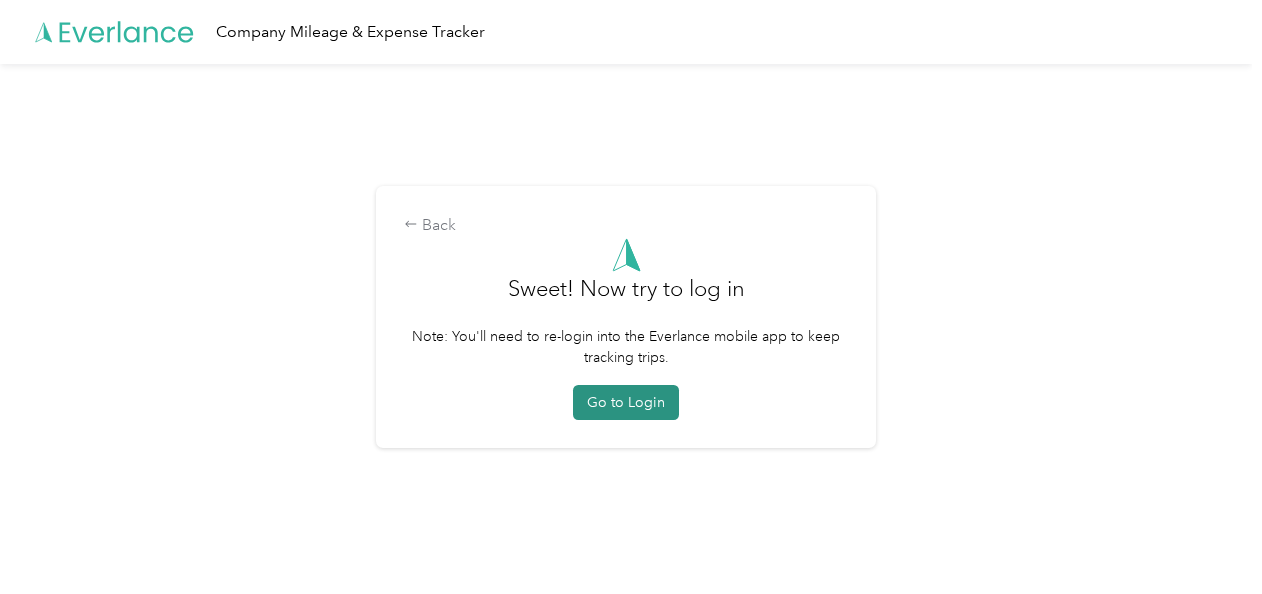 click on "Go to Login" at bounding box center (626, 402) 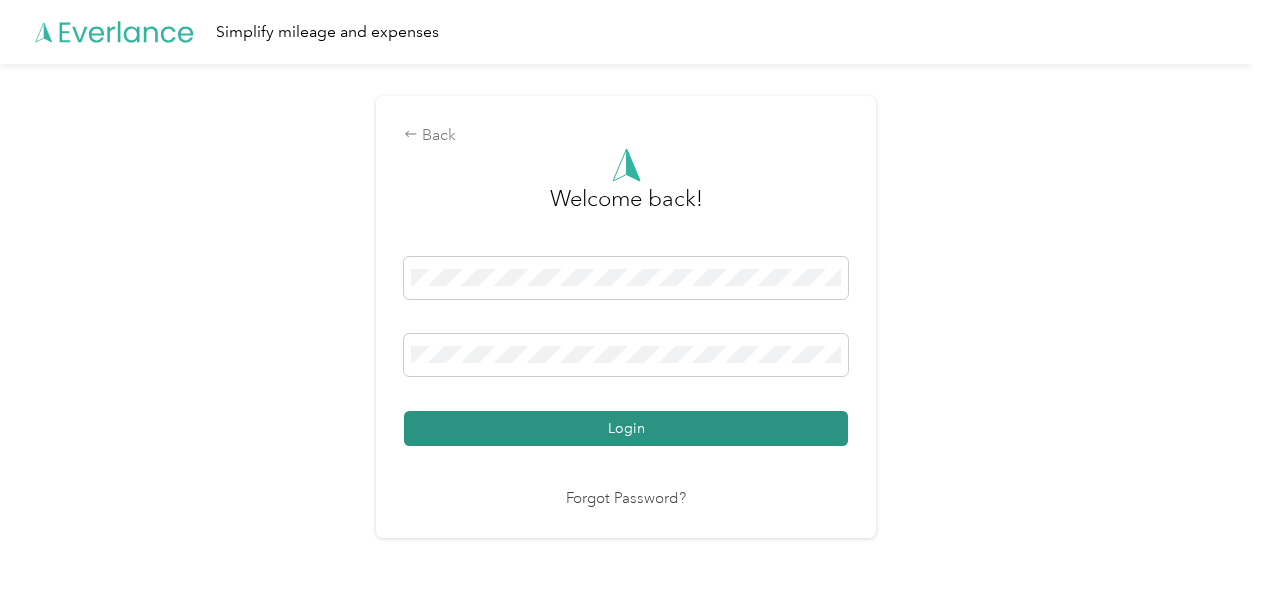 click on "Login" at bounding box center (626, 428) 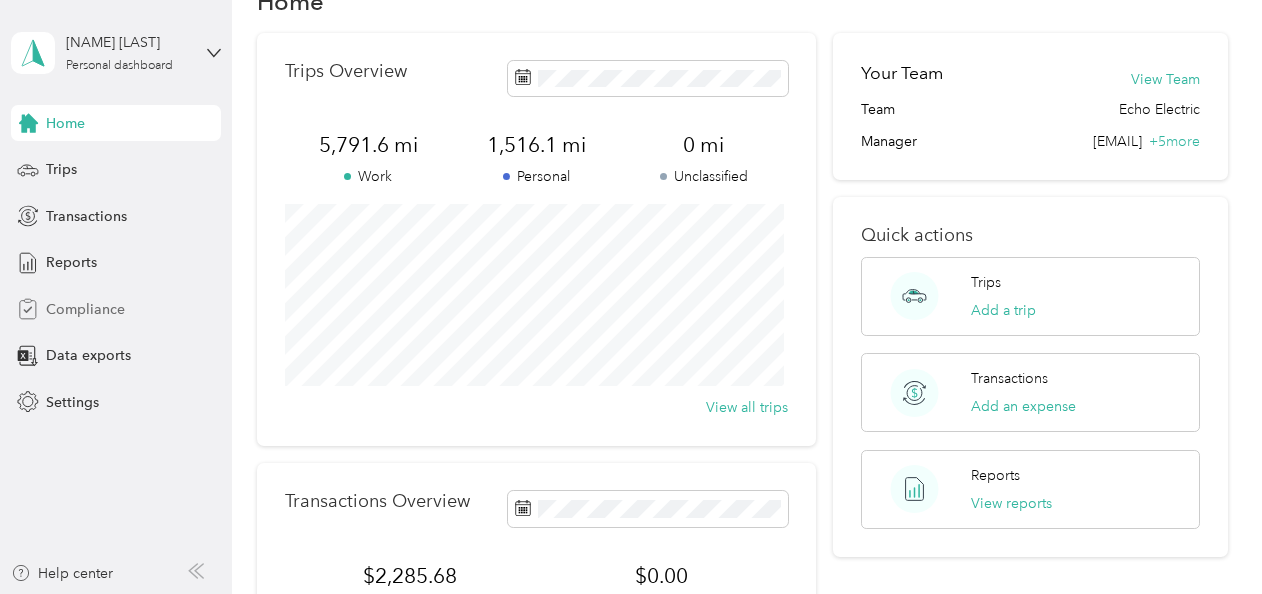 scroll, scrollTop: 0, scrollLeft: 0, axis: both 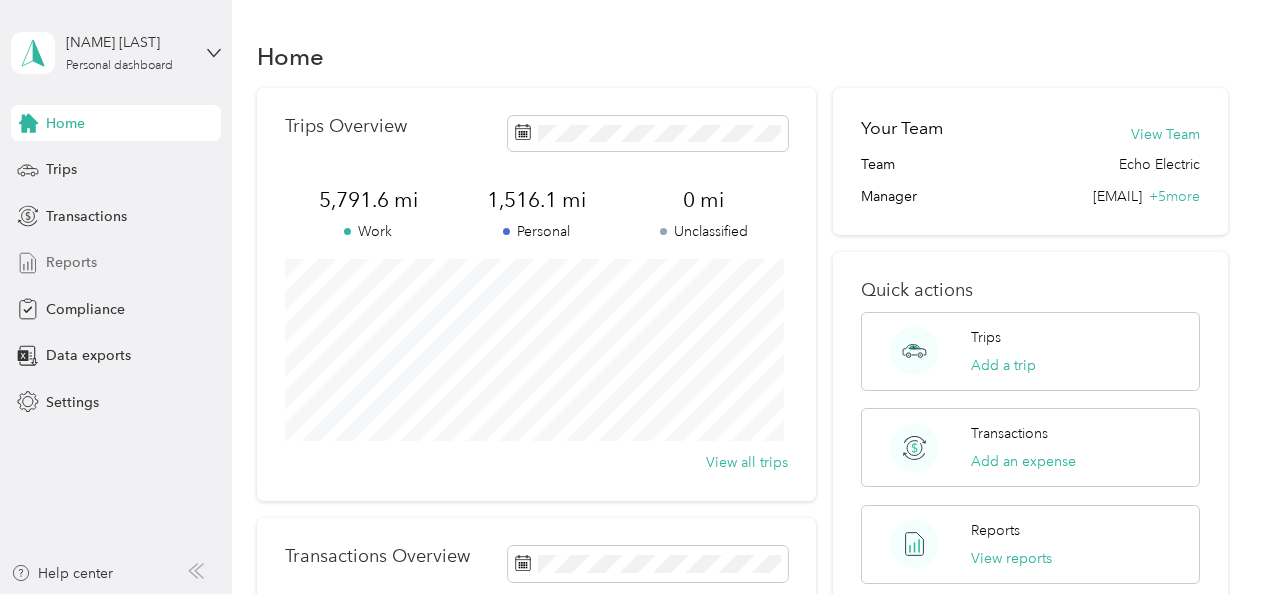 click on "Reports" at bounding box center [71, 262] 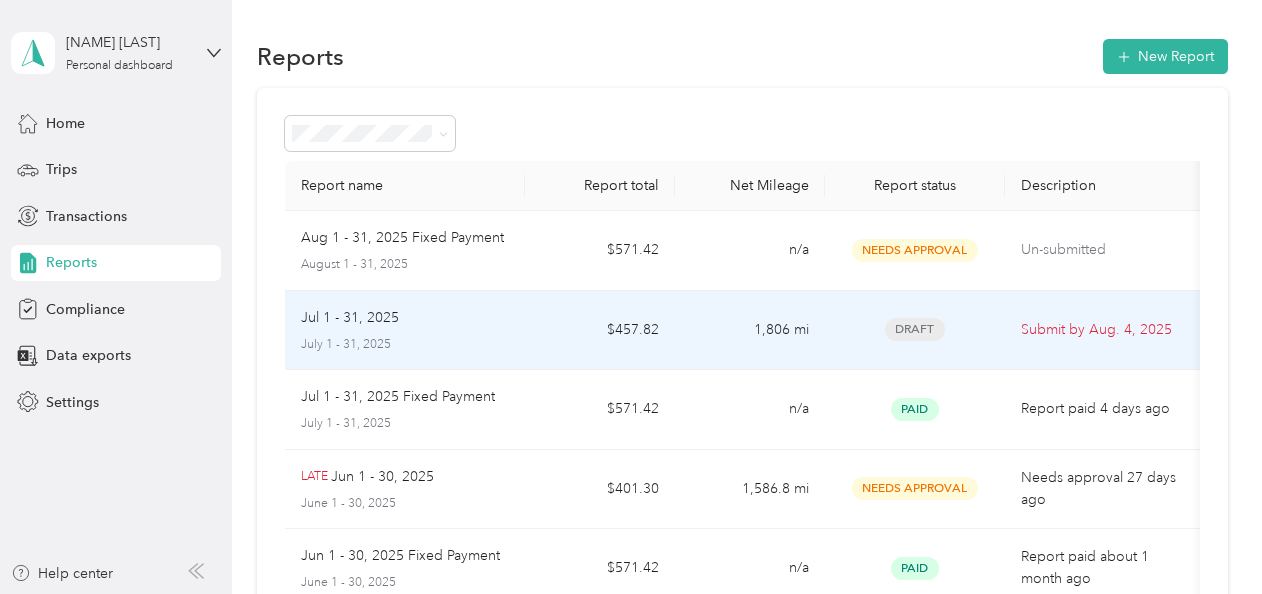 click on "Jul 1 - 31, 2025" at bounding box center [350, 318] 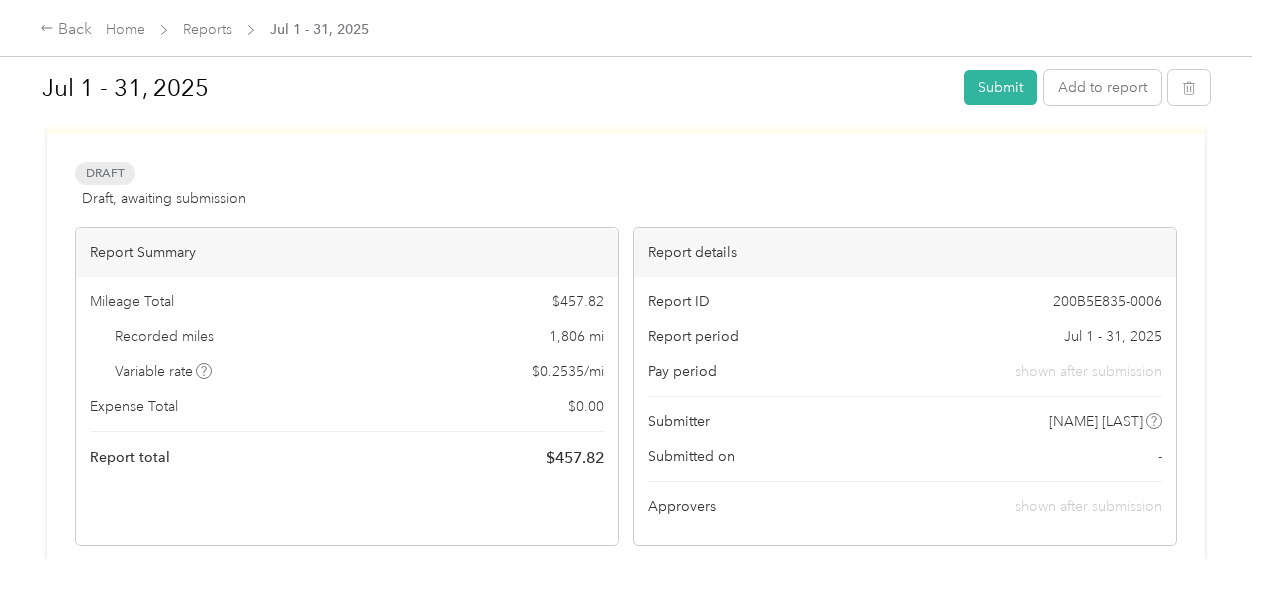 scroll, scrollTop: 100, scrollLeft: 0, axis: vertical 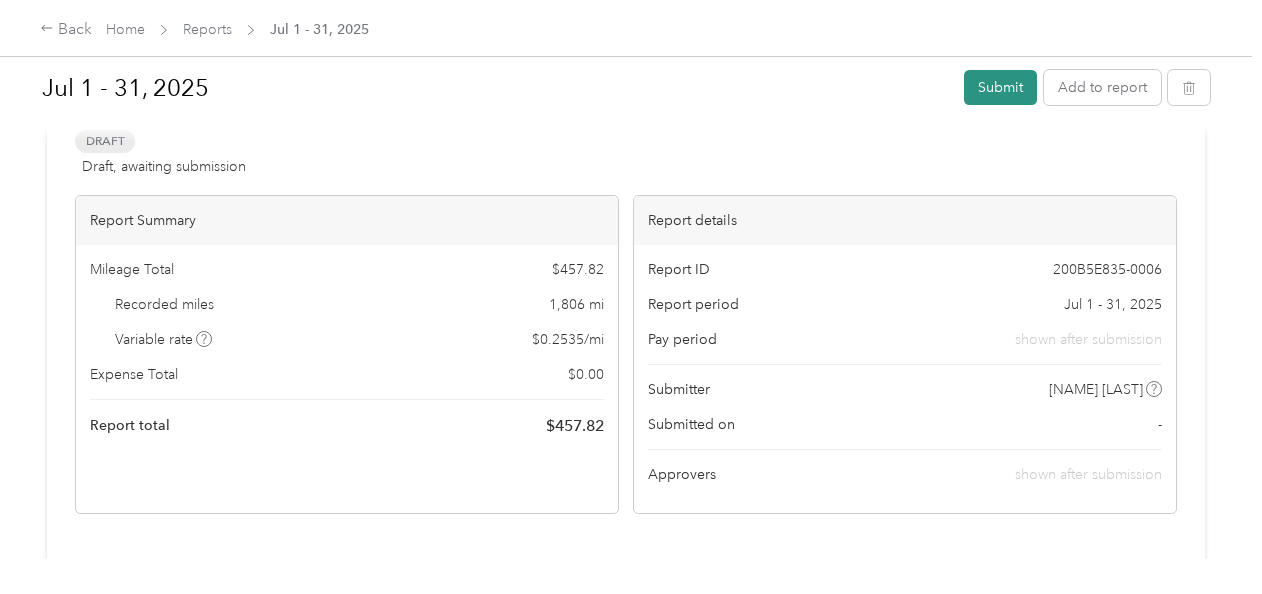 click on "Submit" at bounding box center [1000, 87] 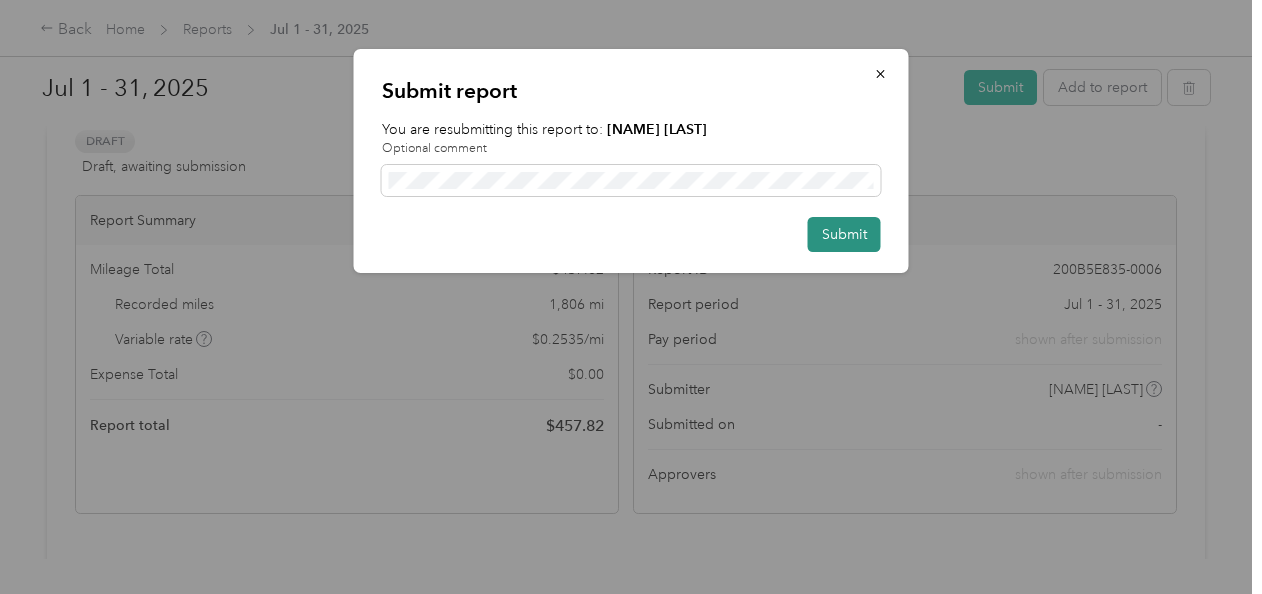 click on "Submit" at bounding box center [844, 234] 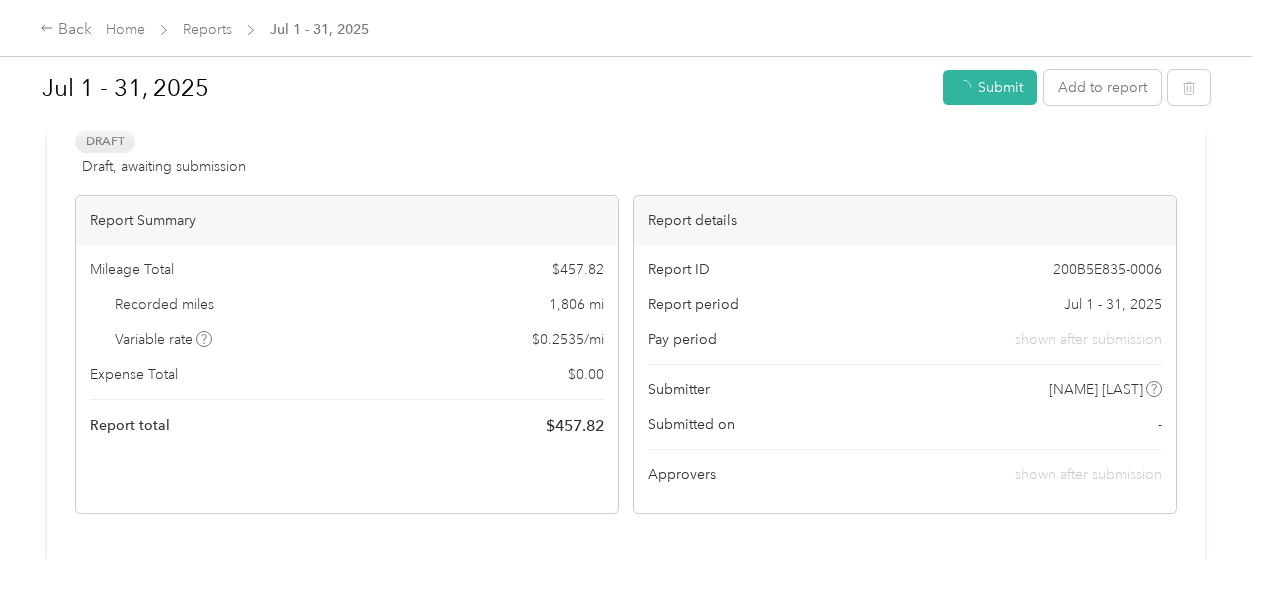 scroll, scrollTop: 128, scrollLeft: 0, axis: vertical 